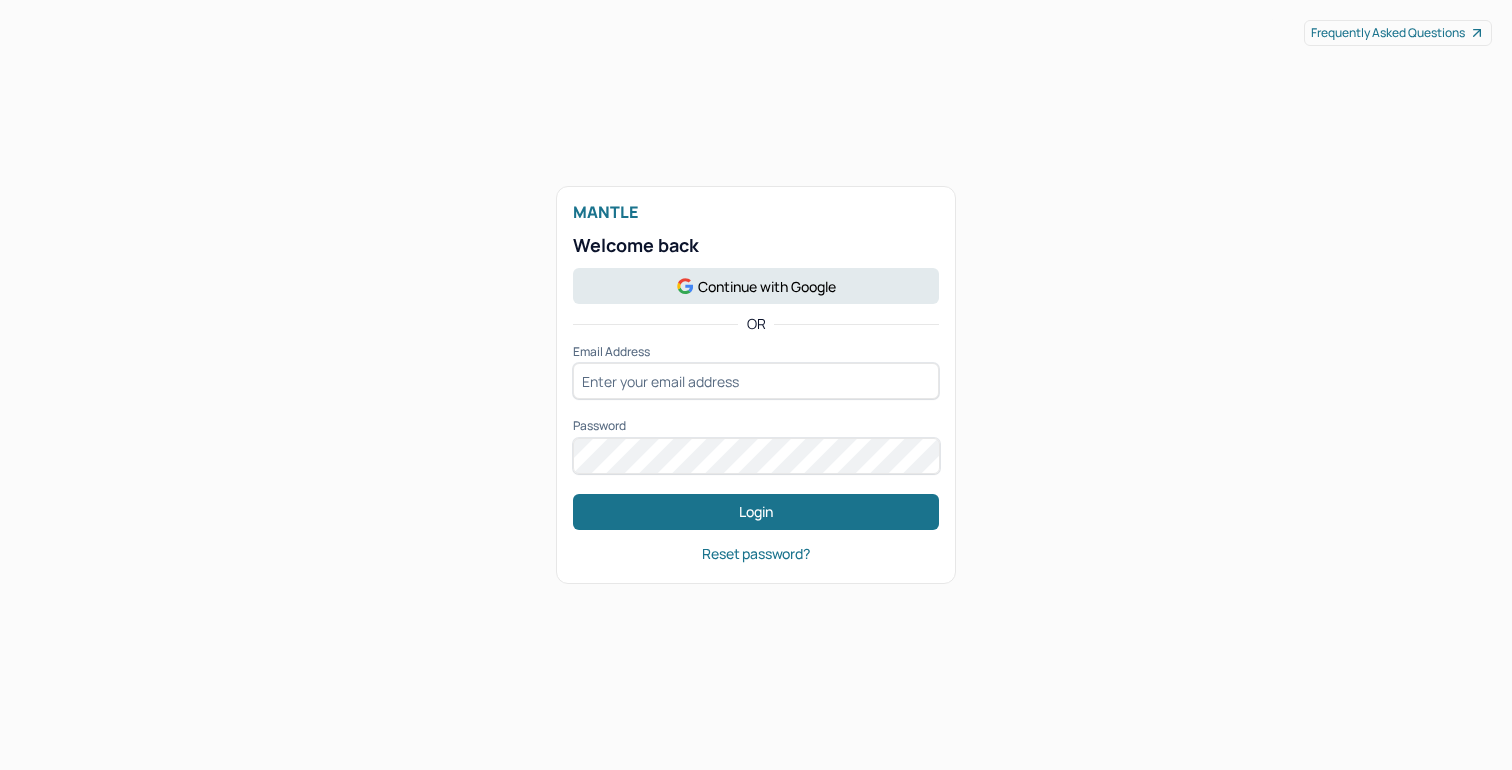 scroll, scrollTop: 0, scrollLeft: 0, axis: both 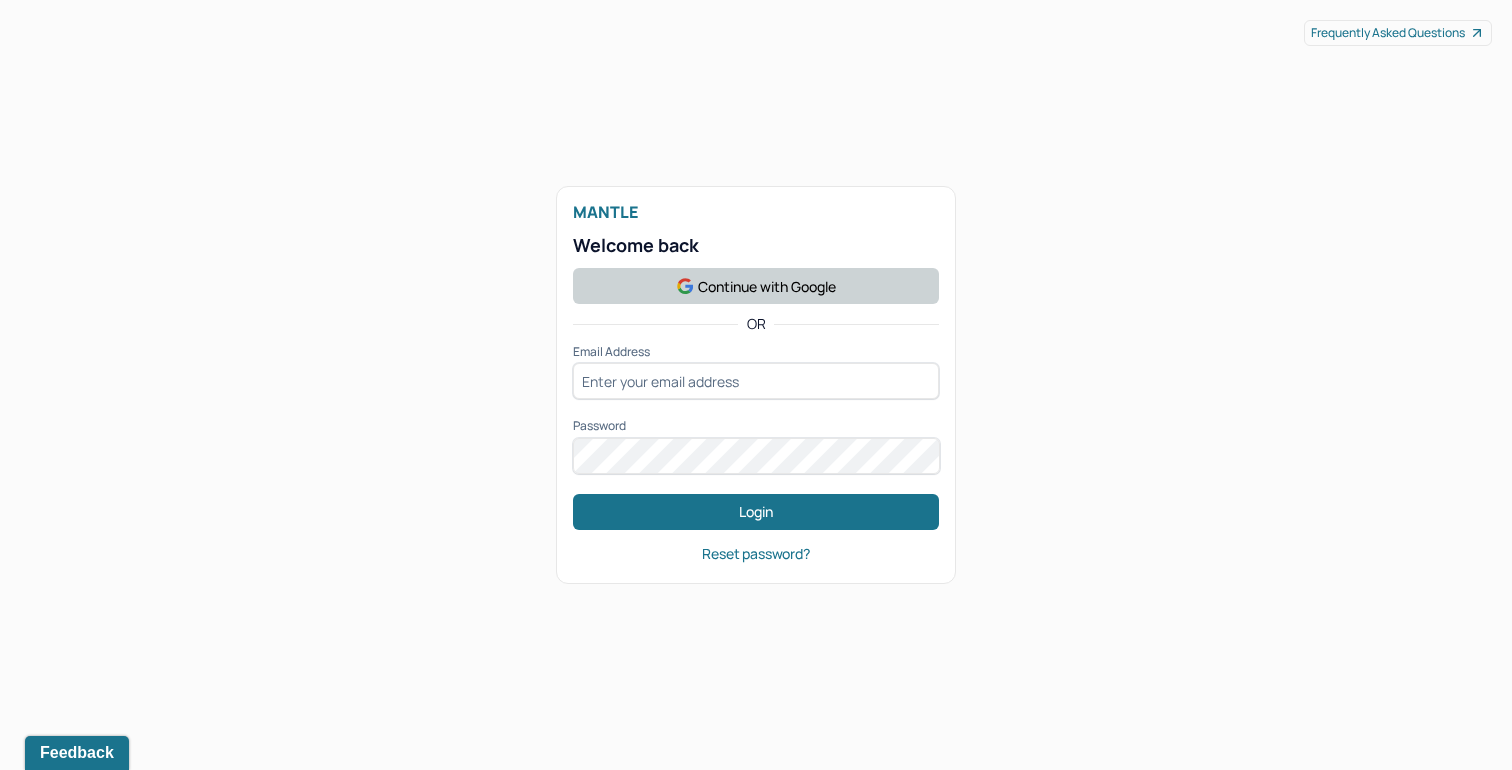 click on "Continue with Google" at bounding box center (756, 286) 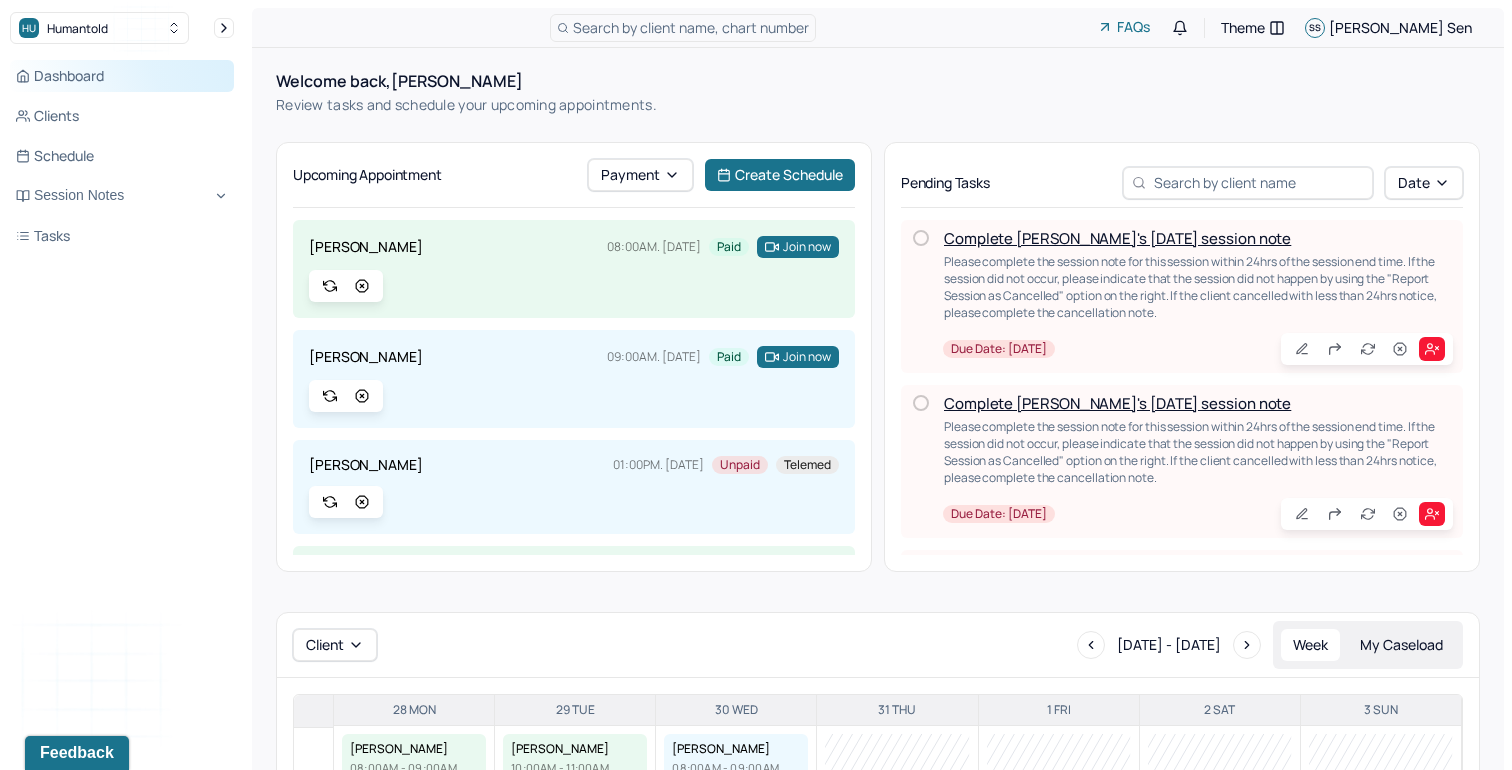click on "Dashboard" at bounding box center (122, 76) 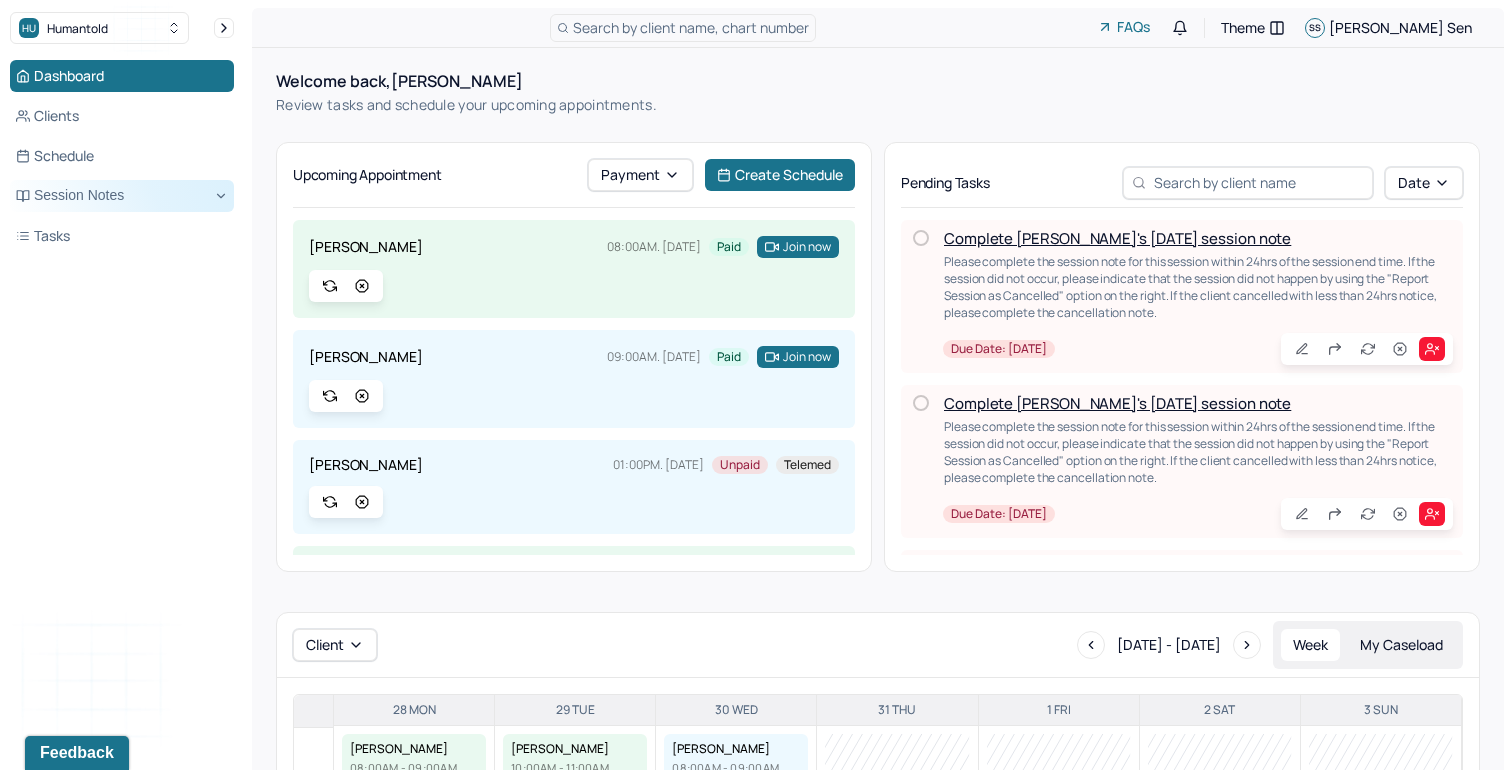 click on "Session Notes" at bounding box center (122, 196) 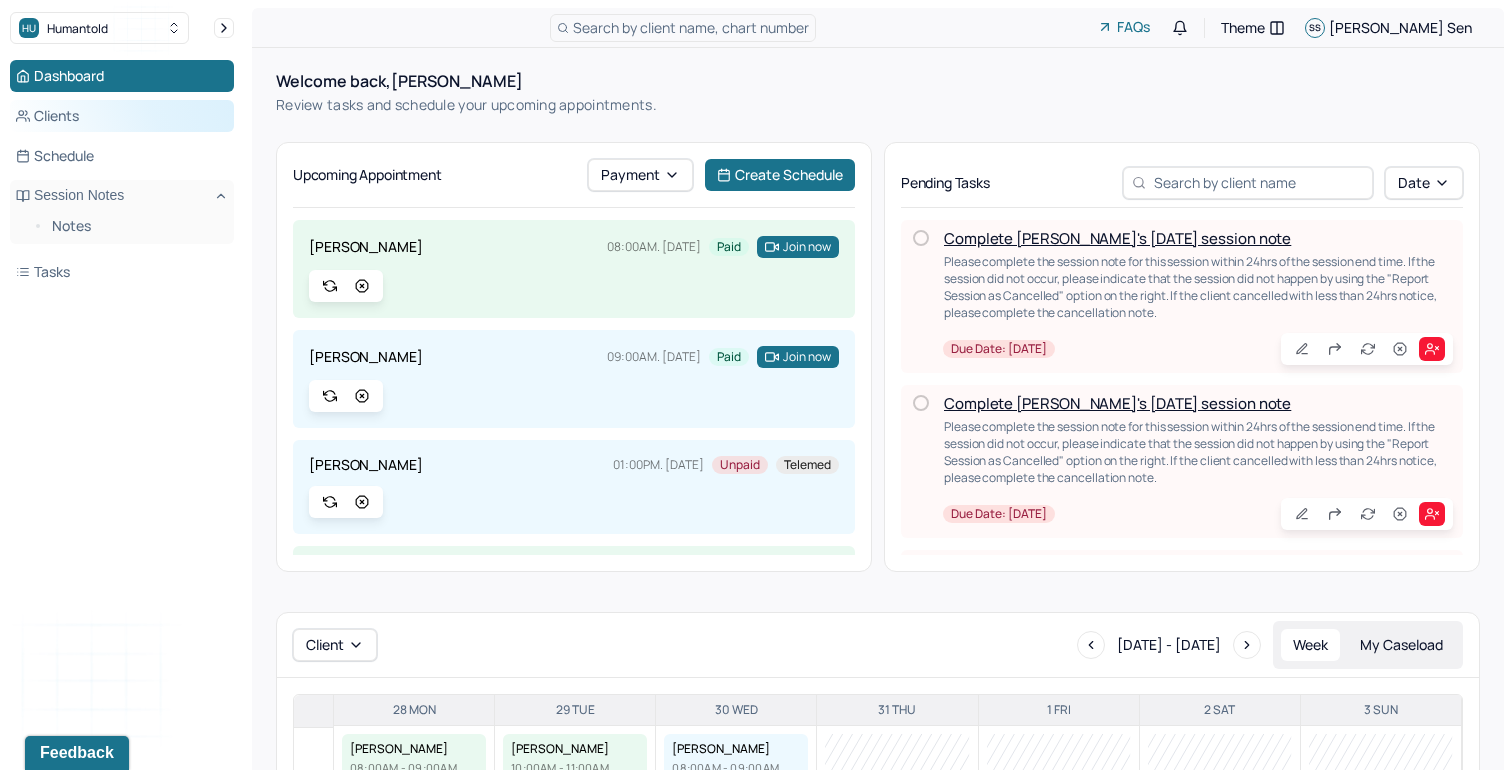 click on "Clients" at bounding box center [122, 116] 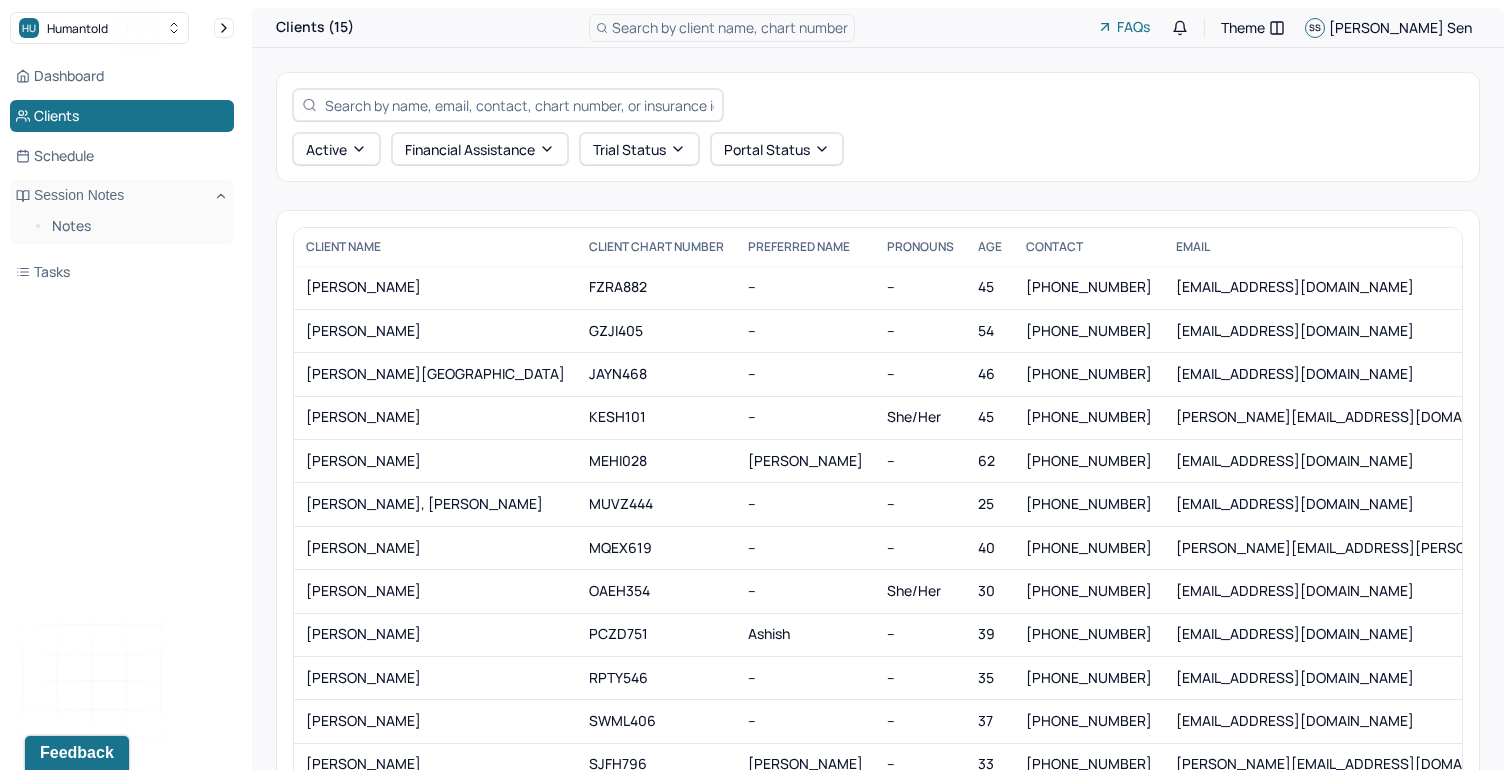 click at bounding box center [519, 105] 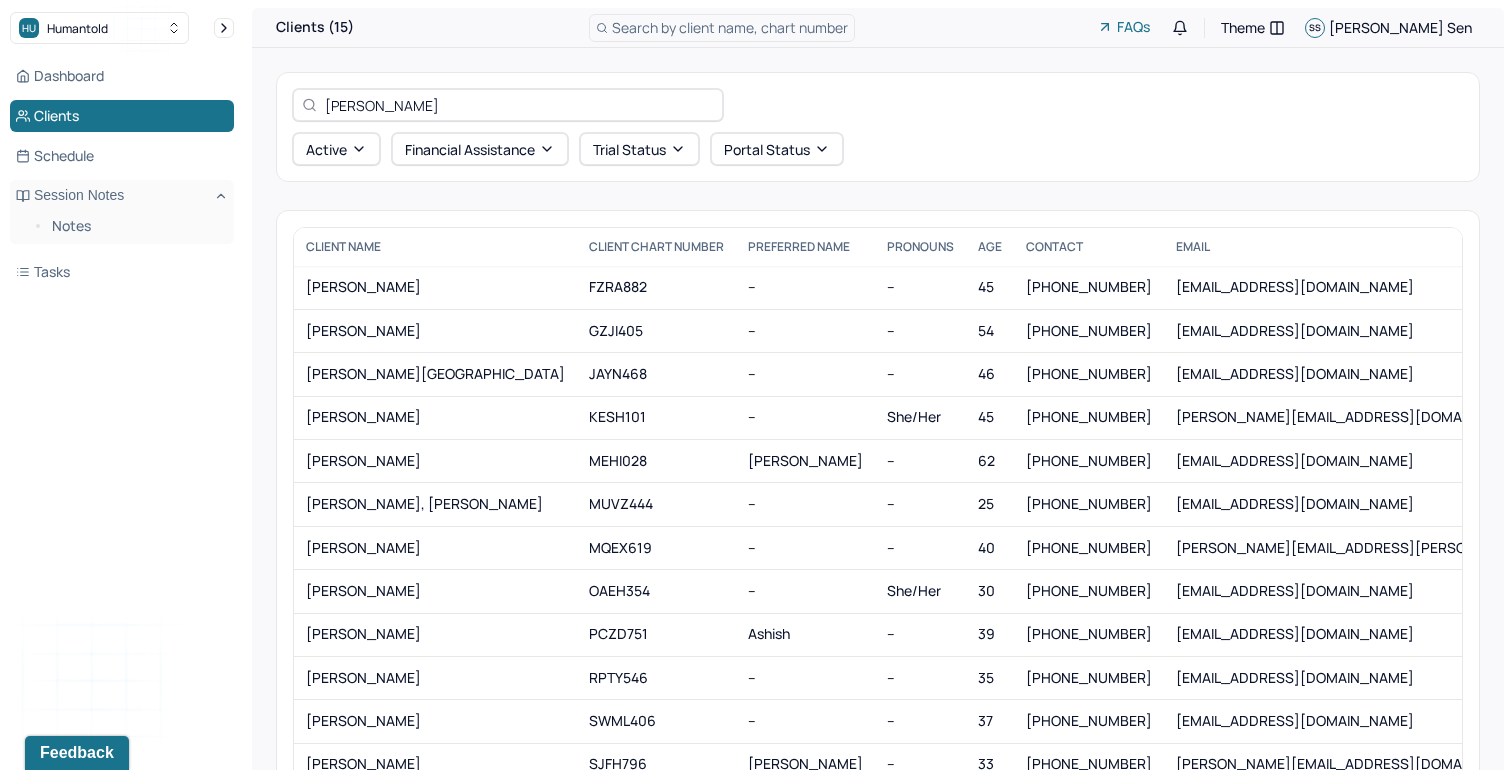 type on "[PERSON_NAME]" 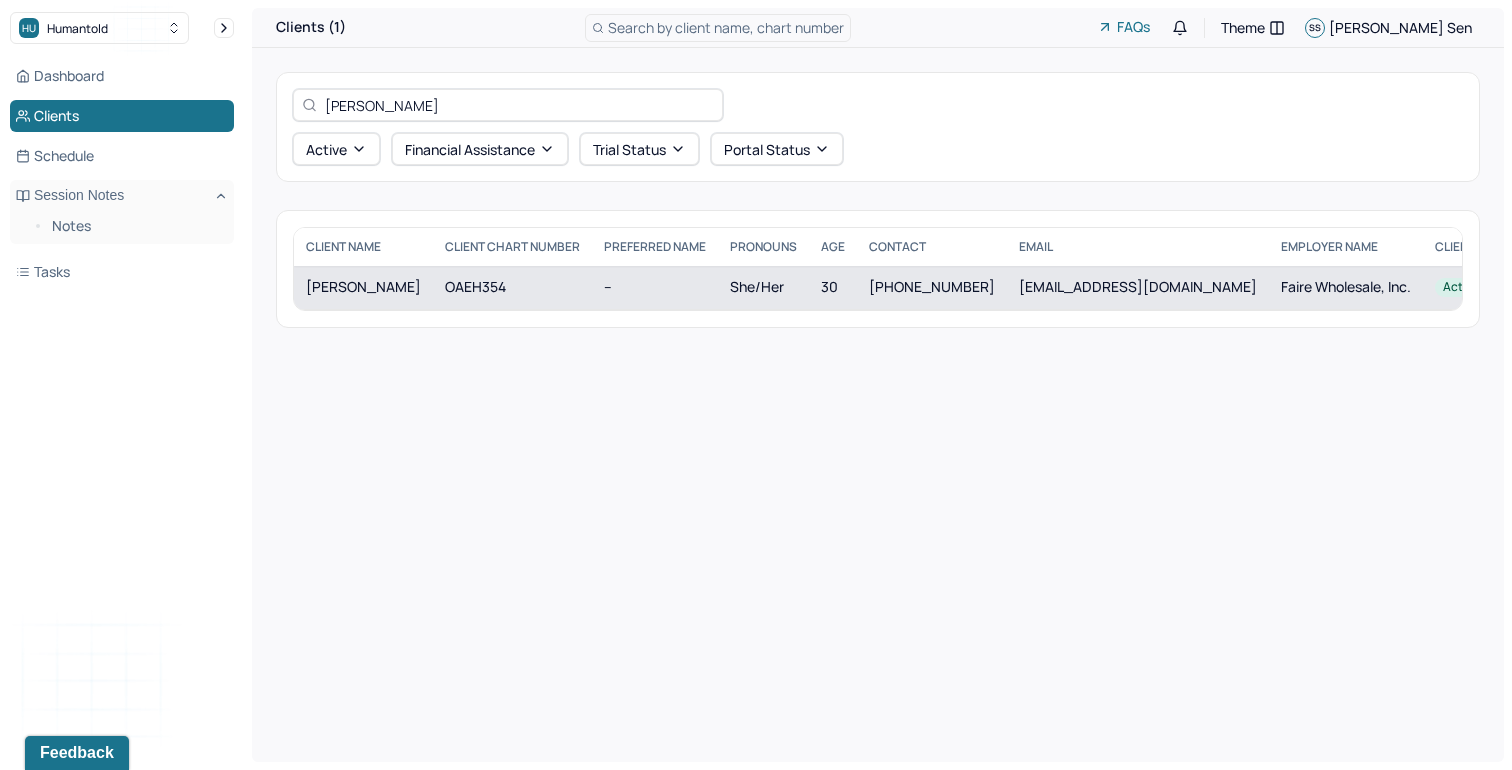 click on "OAEH354" at bounding box center (512, 287) 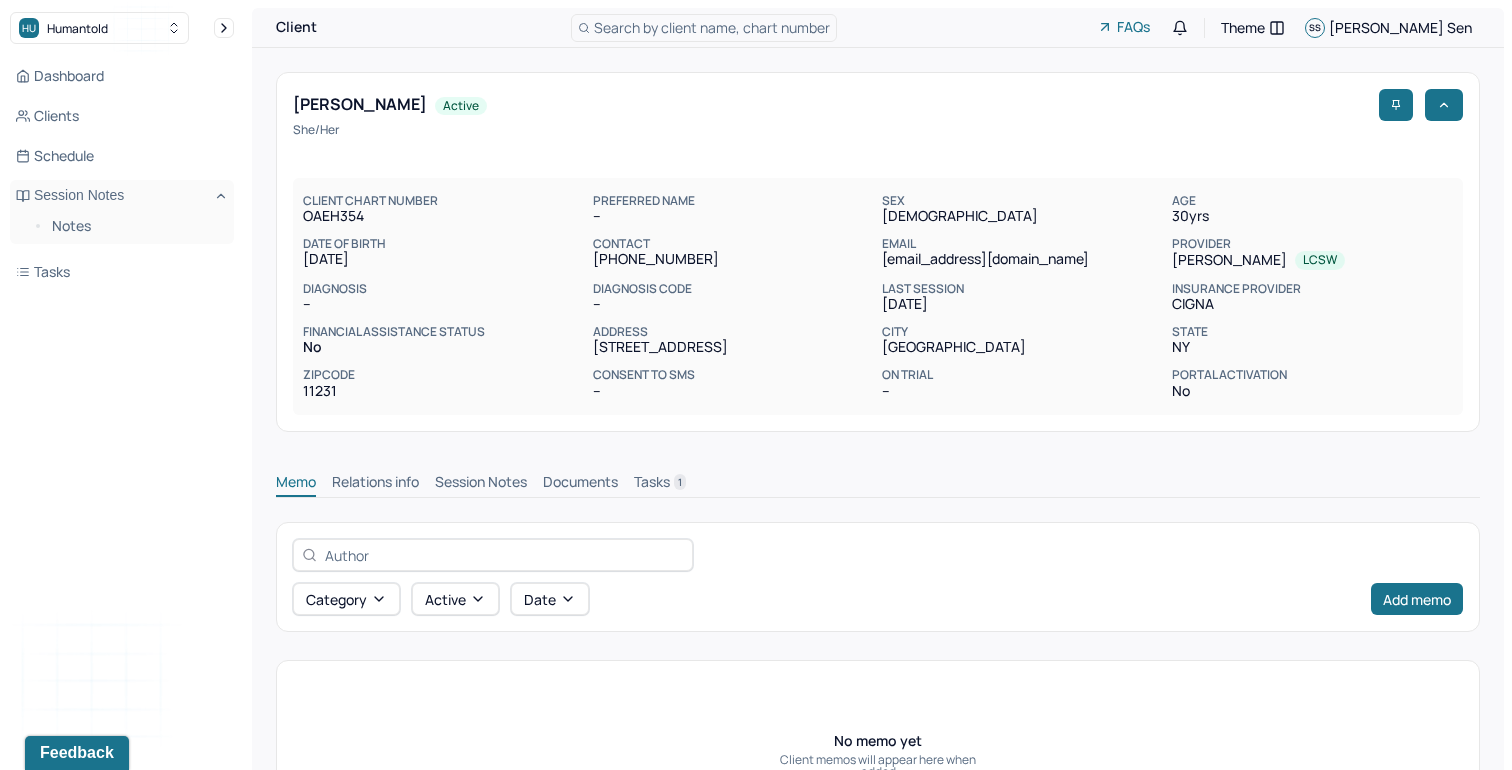 click on "Session Notes" at bounding box center (481, 484) 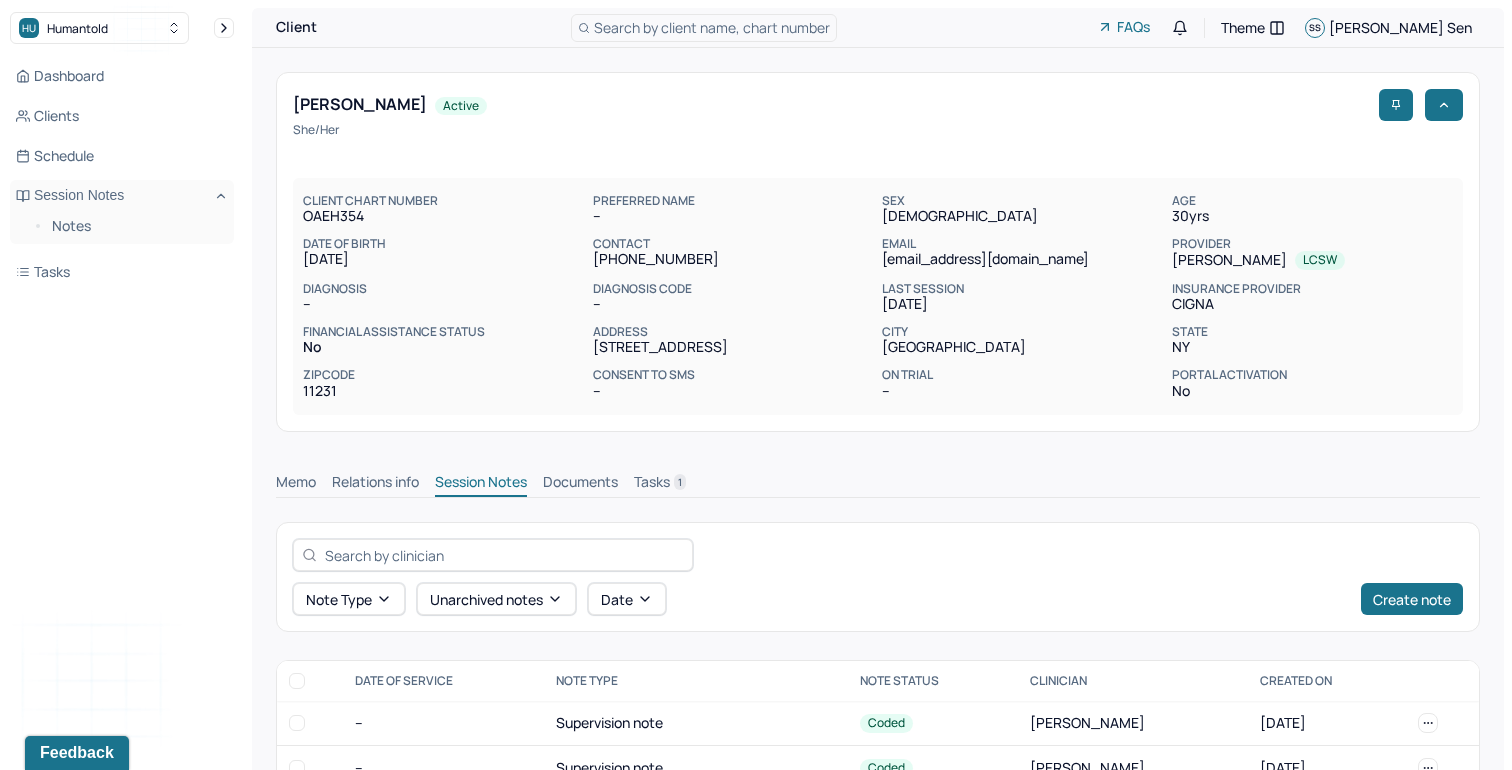 click on "Note type Unarchived notes Date Create note" at bounding box center (878, 577) 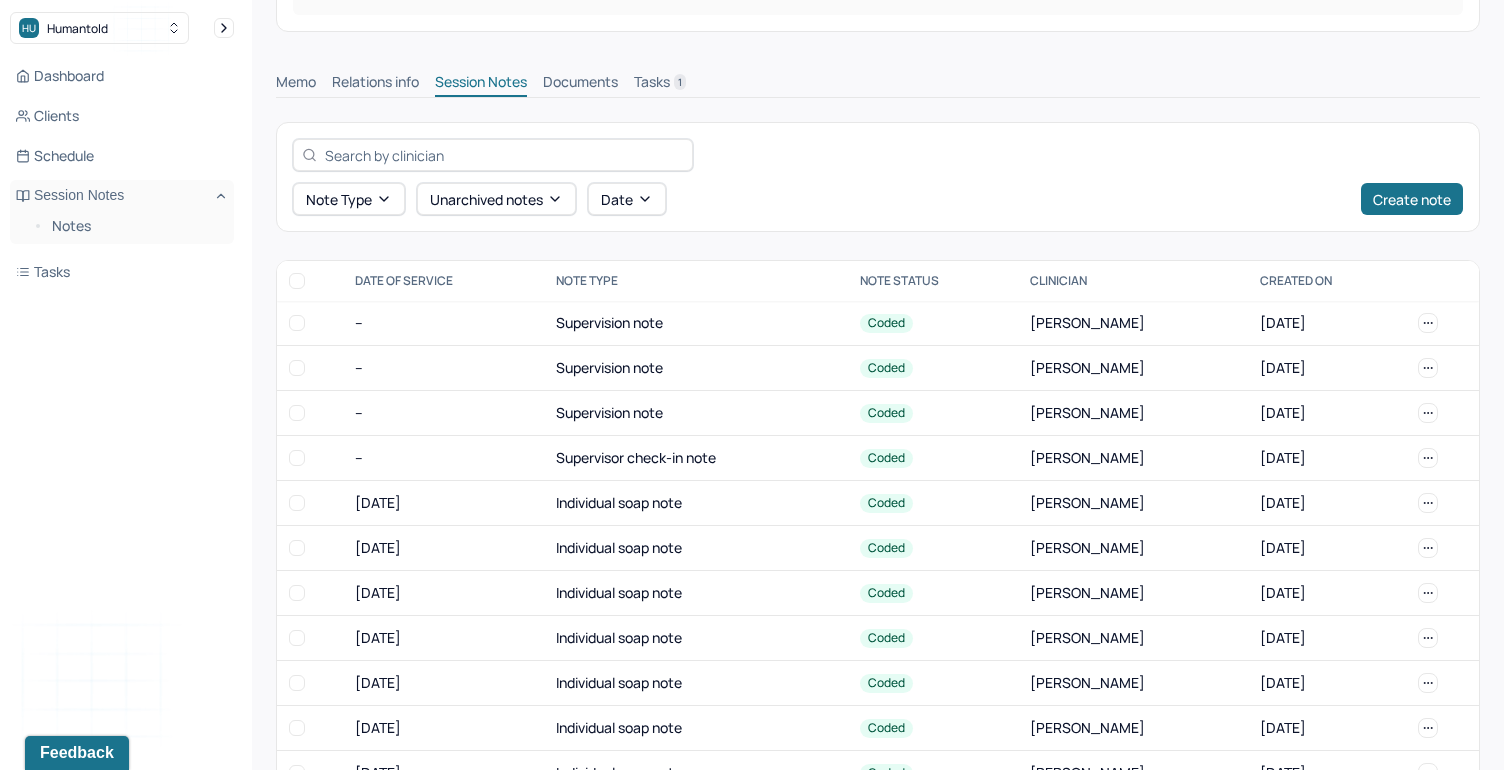 scroll, scrollTop: 360, scrollLeft: 0, axis: vertical 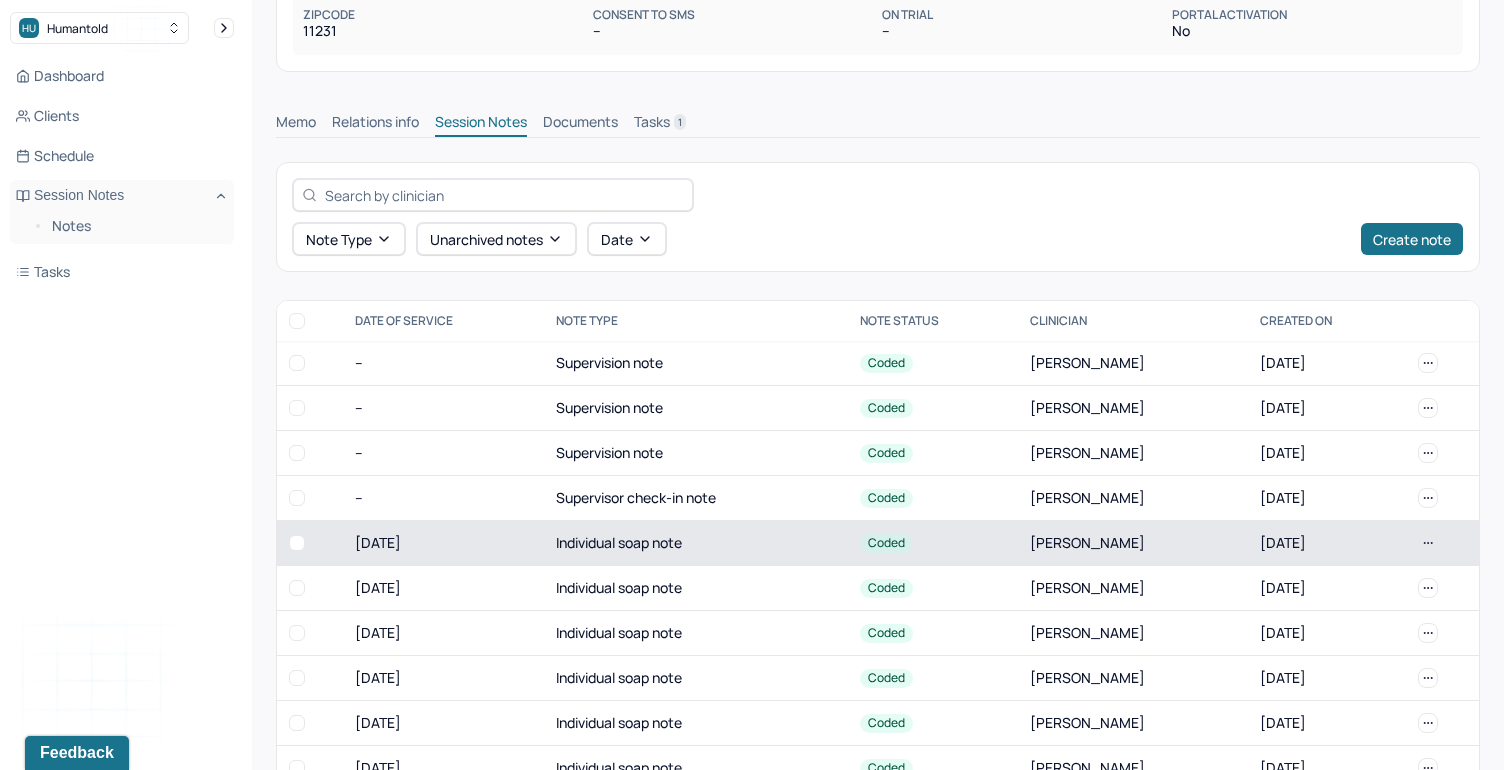 click on "Individual soap note" at bounding box center (696, 543) 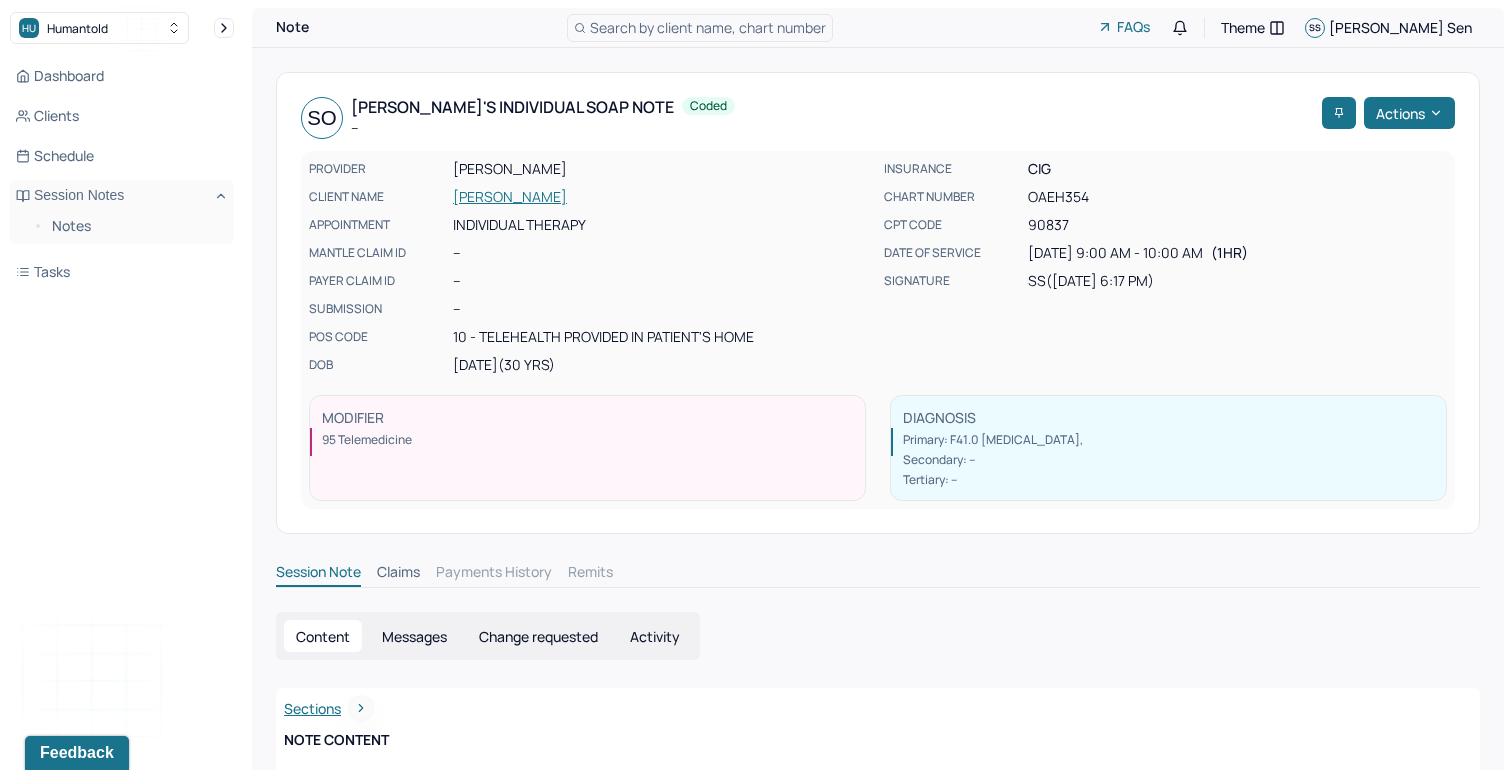 click on "Session Note Claims Payments History Remits" at bounding box center [878, 587] 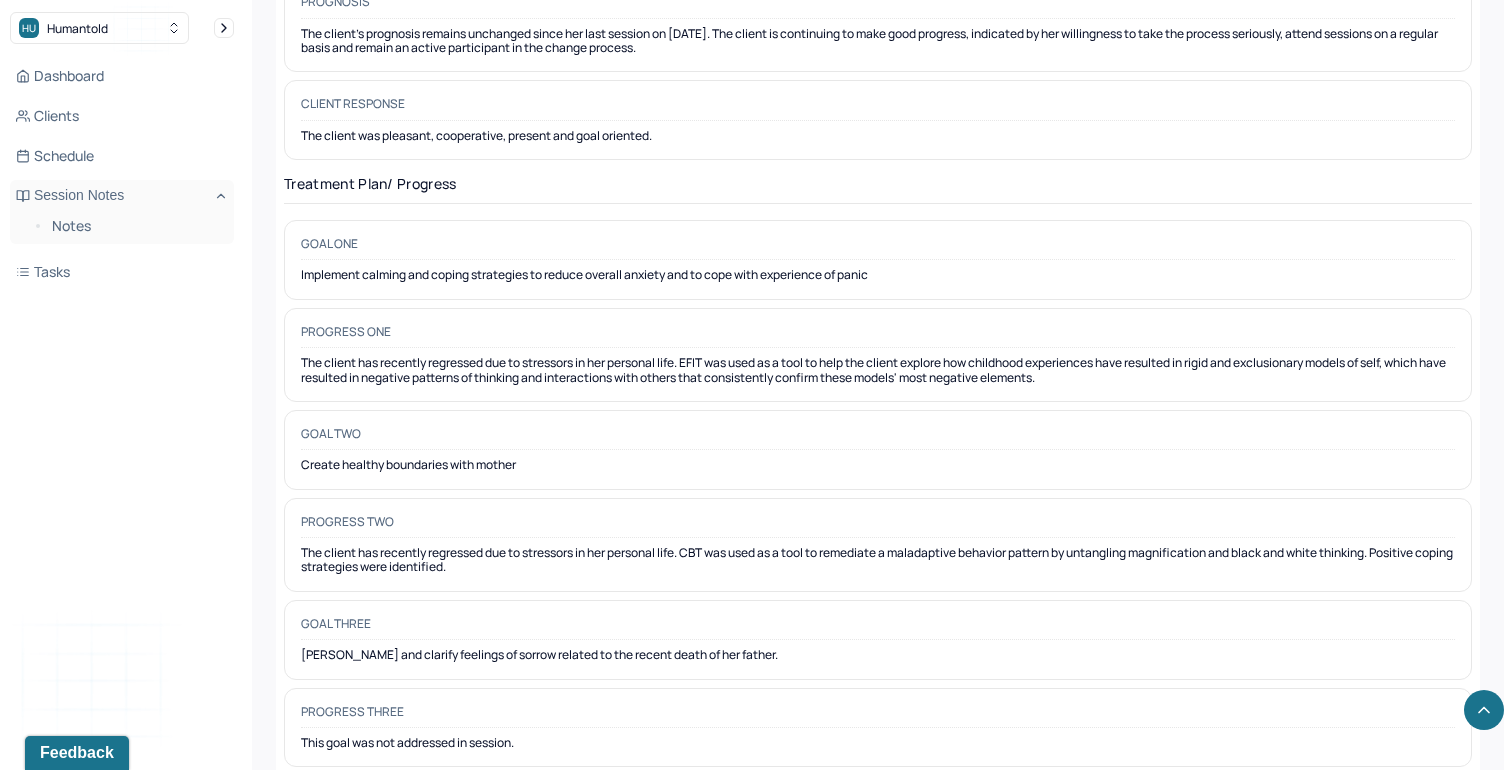 scroll, scrollTop: 2880, scrollLeft: 0, axis: vertical 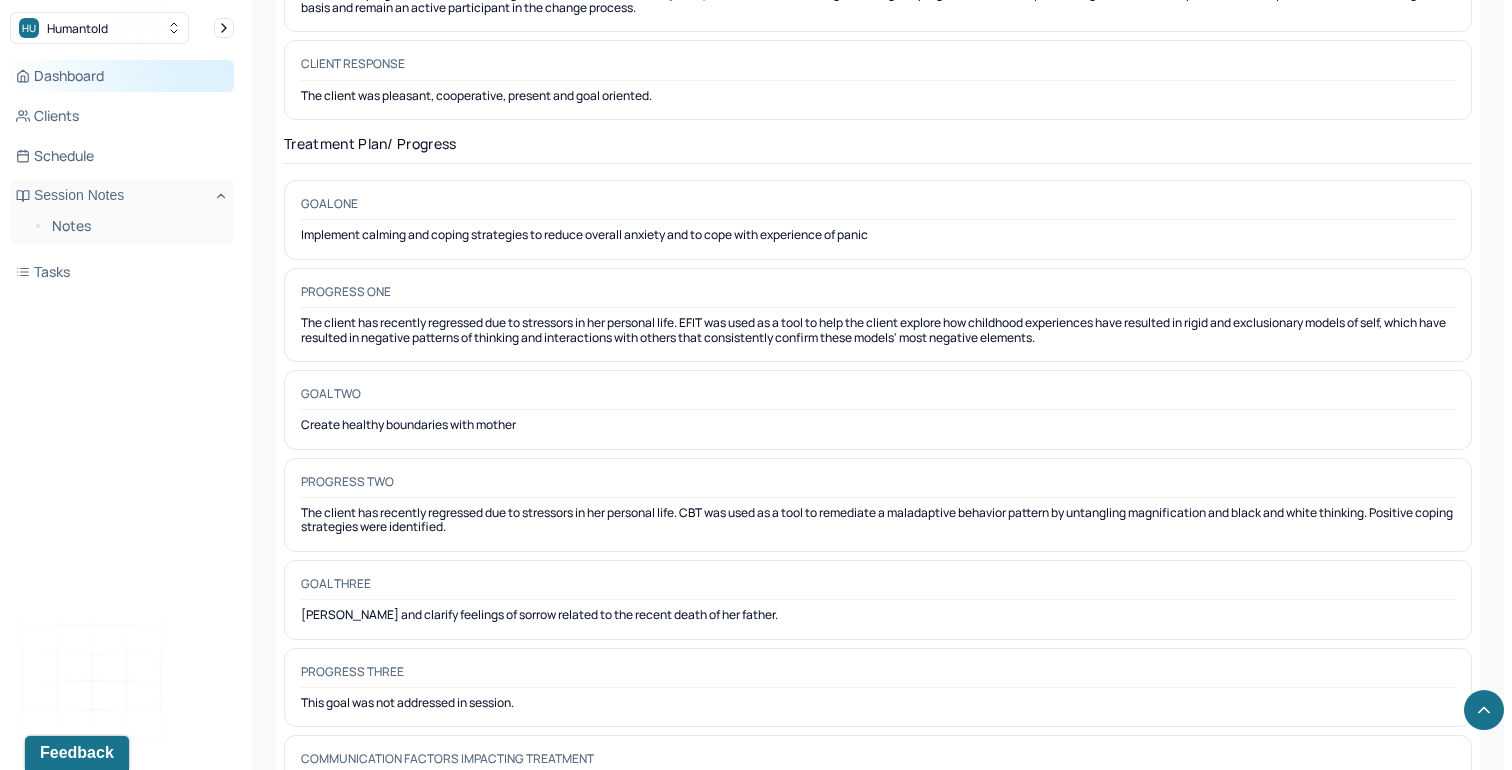 click on "Dashboard" at bounding box center [122, 76] 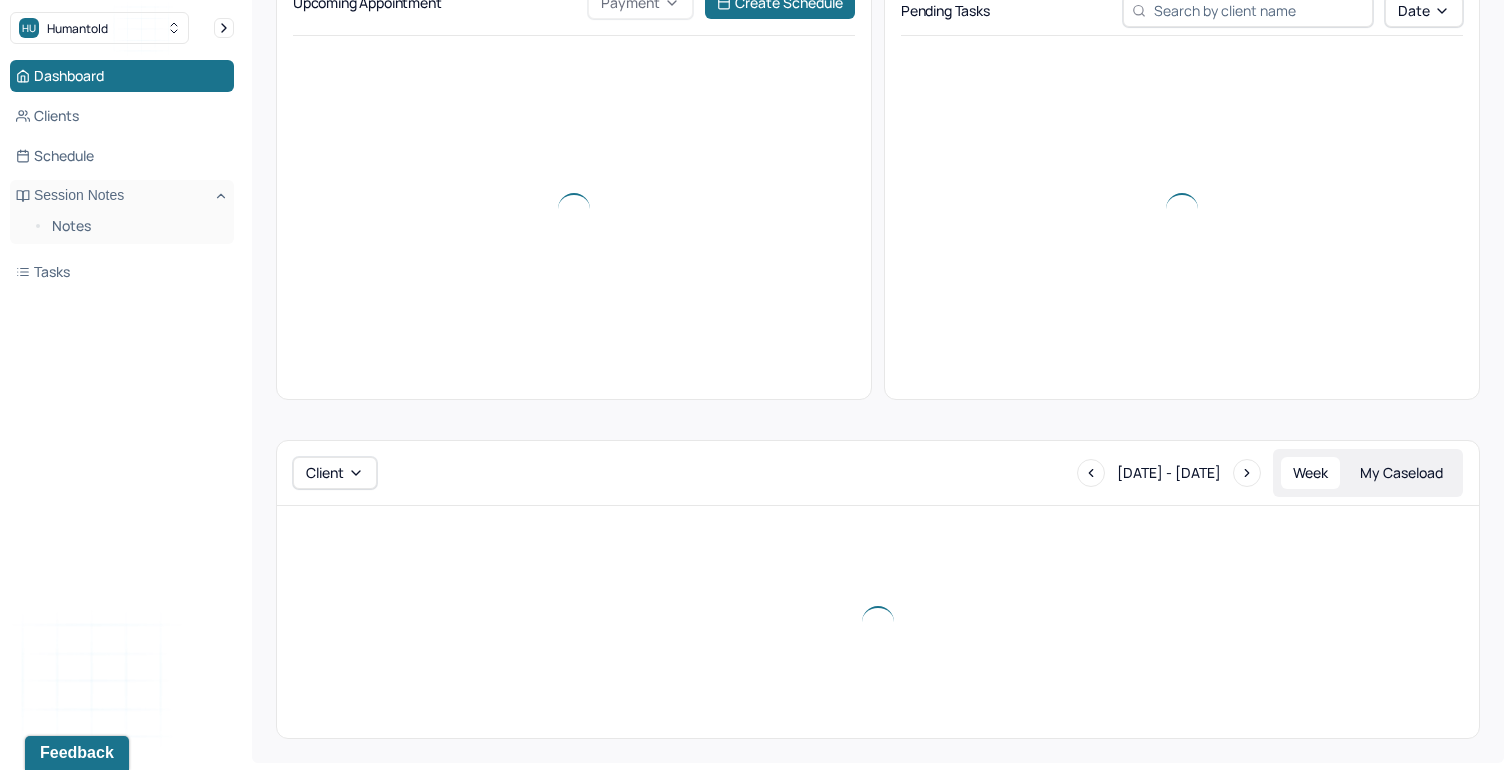 scroll, scrollTop: 556, scrollLeft: 0, axis: vertical 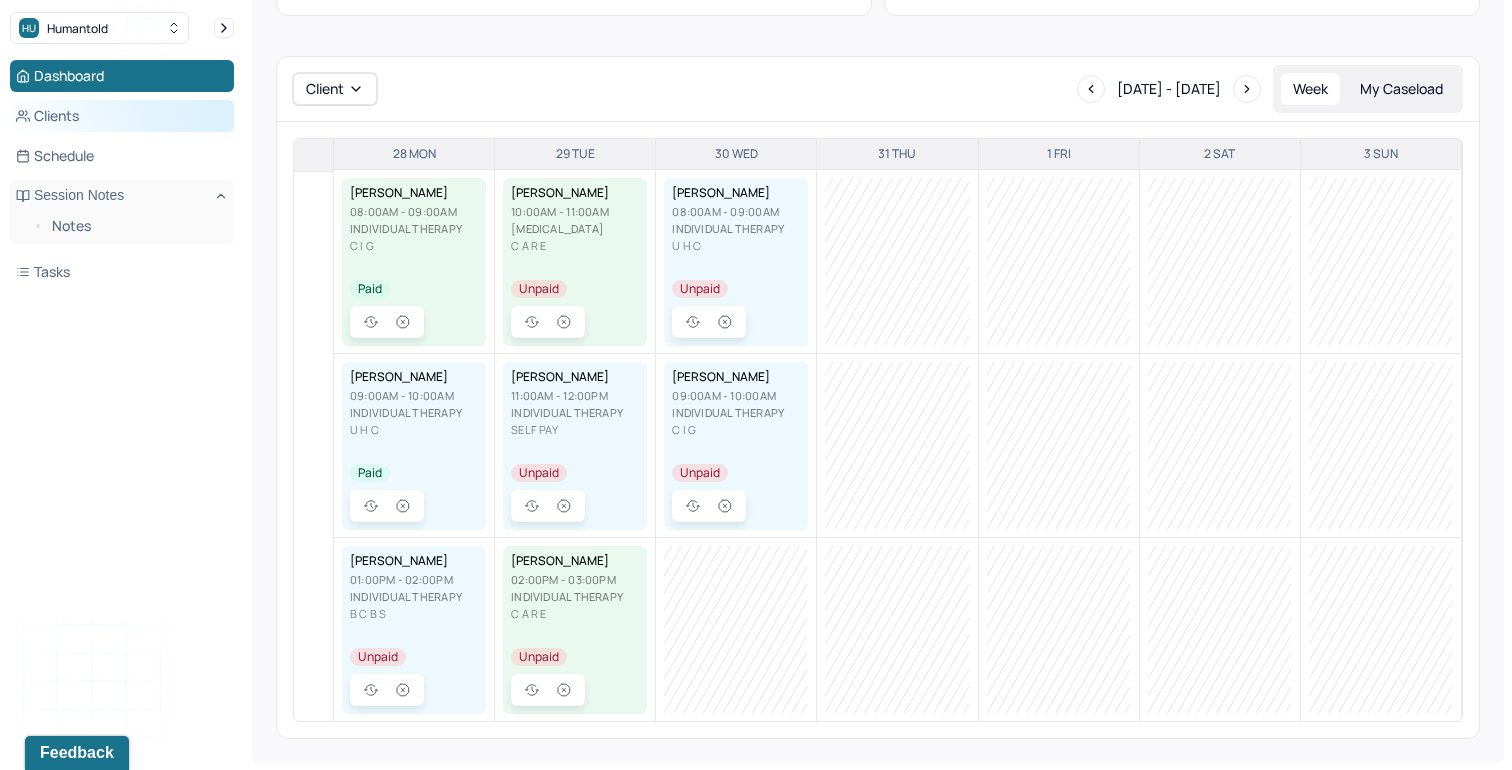 click on "Clients" at bounding box center (122, 116) 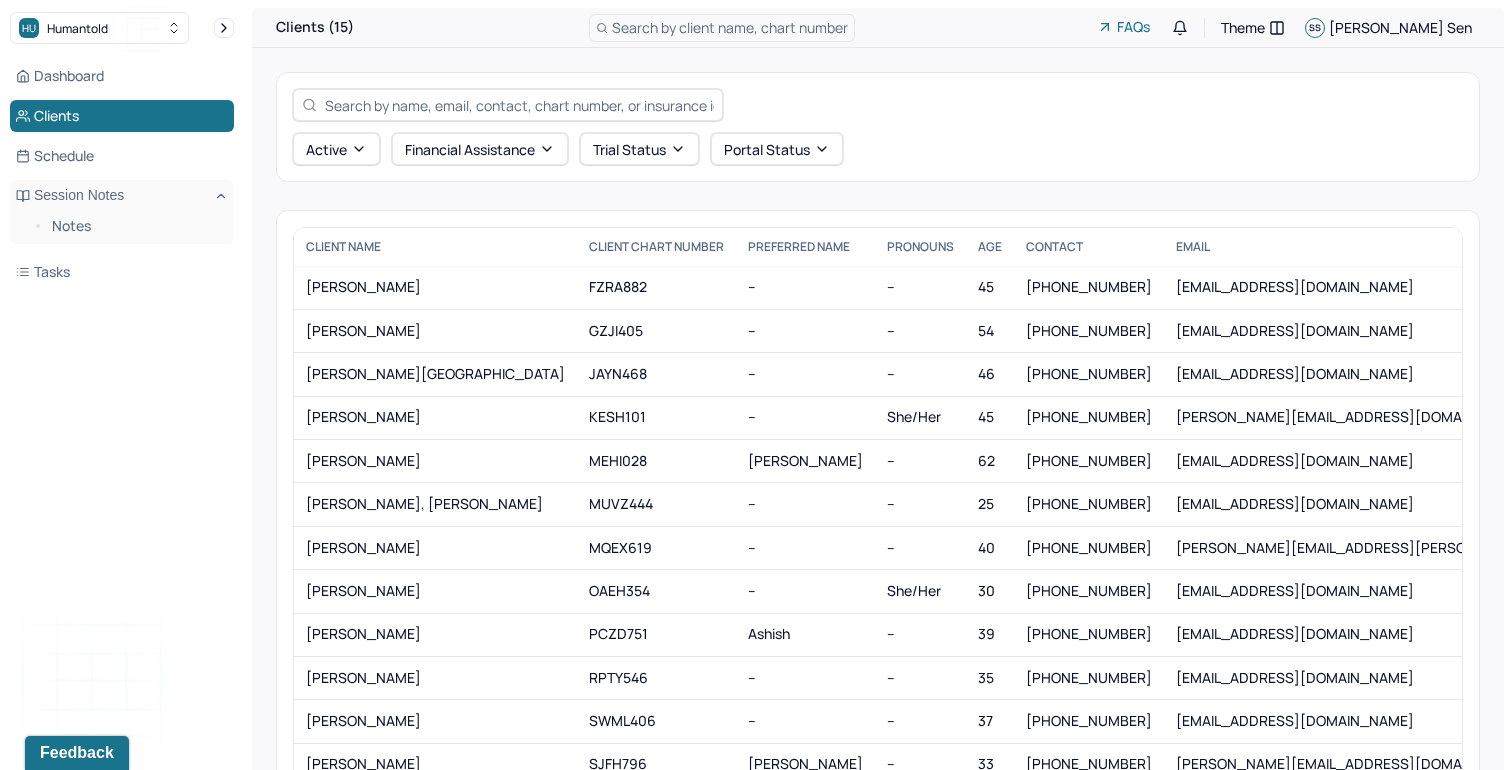 click at bounding box center [519, 105] 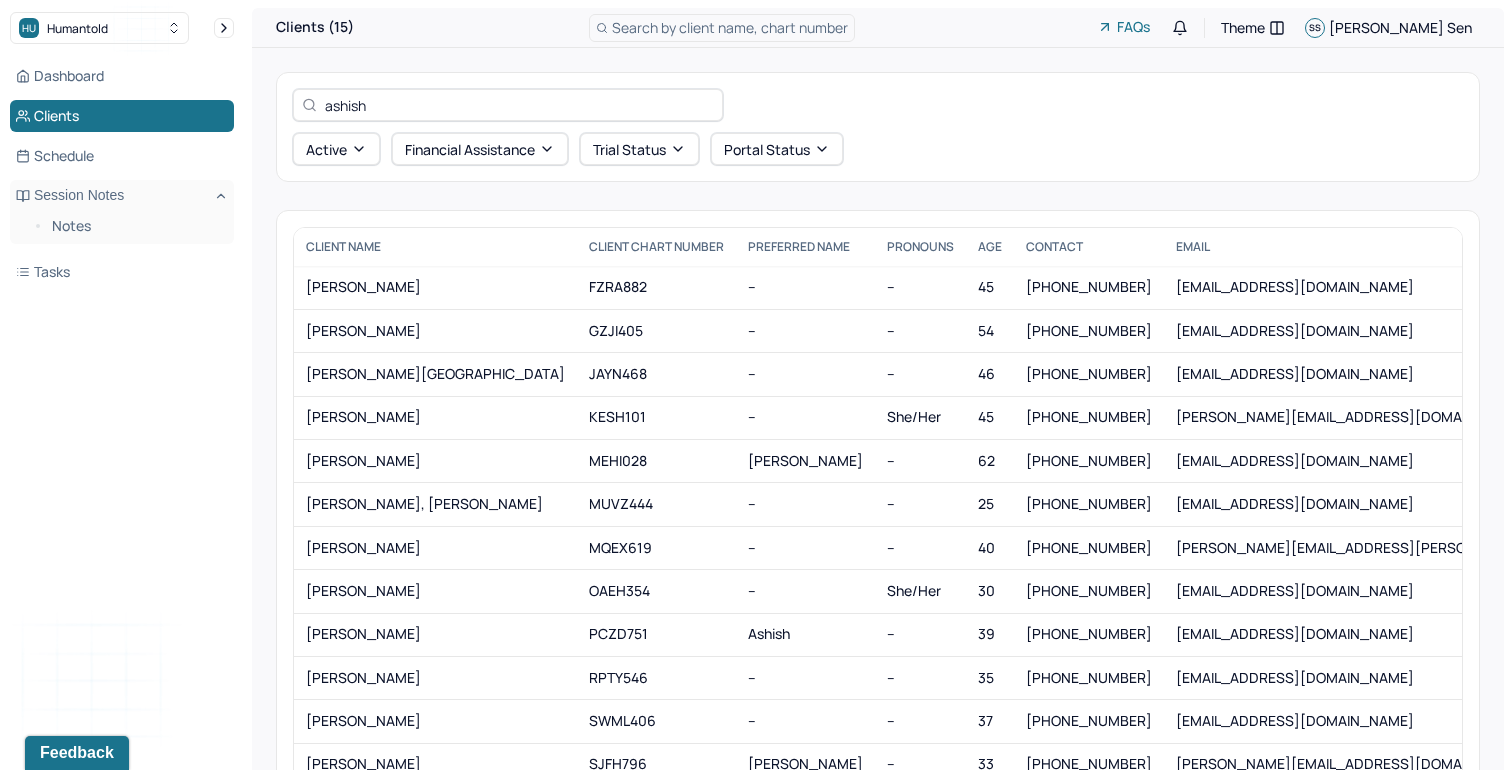 type on "ashish" 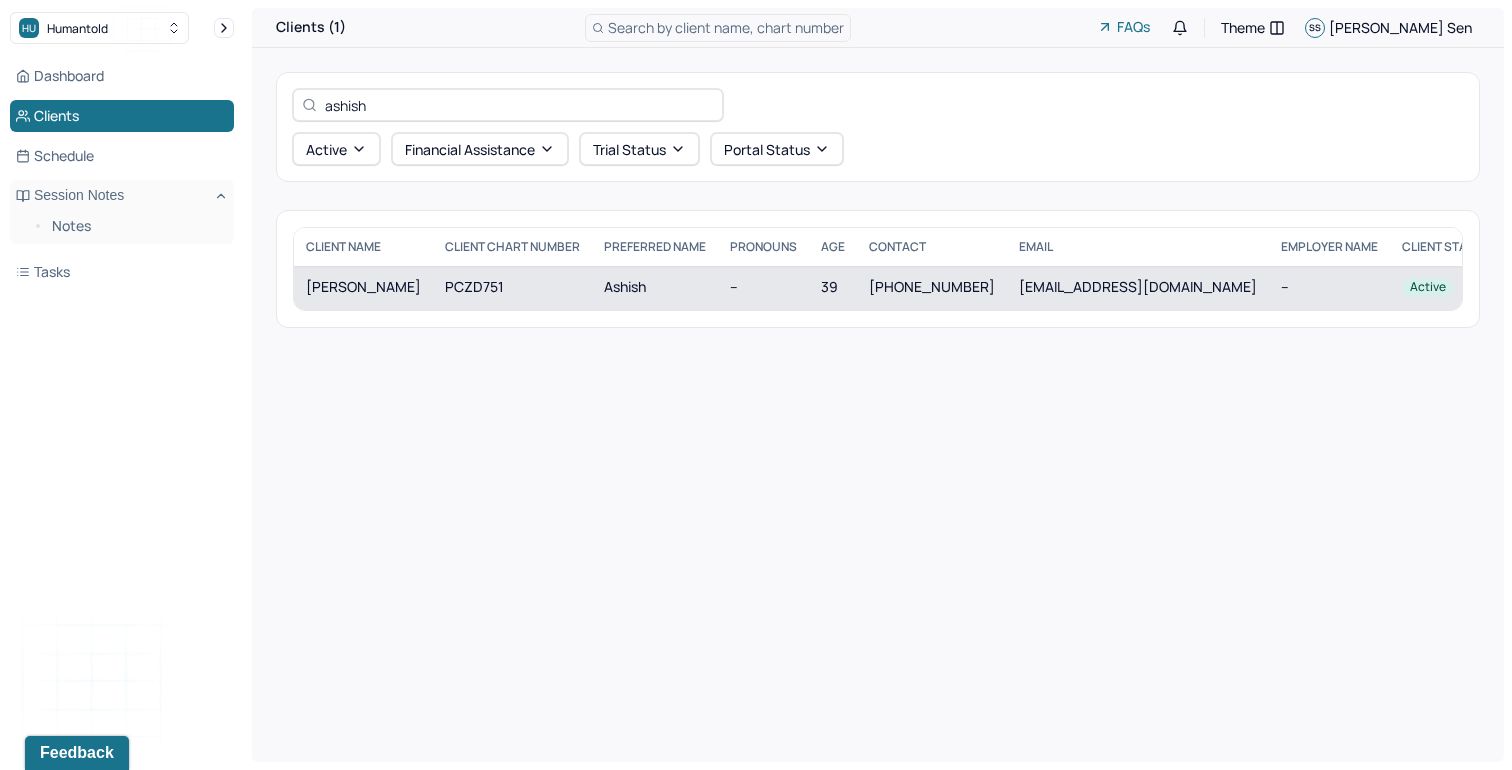 click on "PCZD751" at bounding box center (512, 287) 